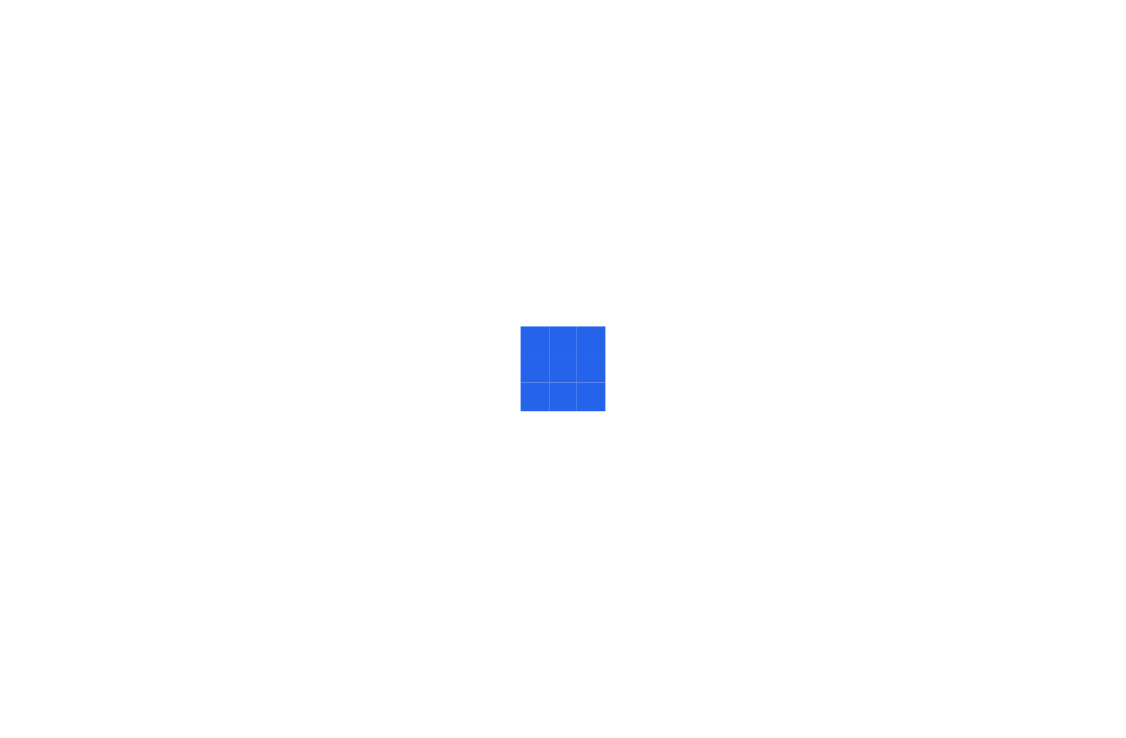 scroll, scrollTop: 0, scrollLeft: 0, axis: both 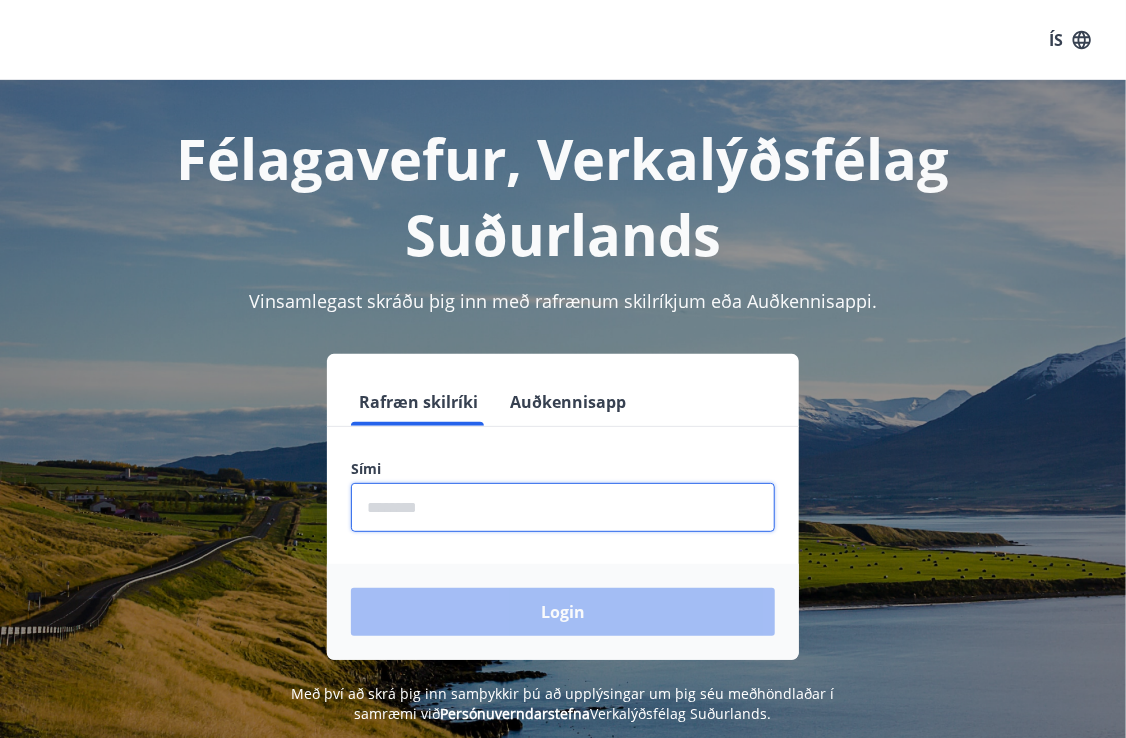click at bounding box center (563, 507) 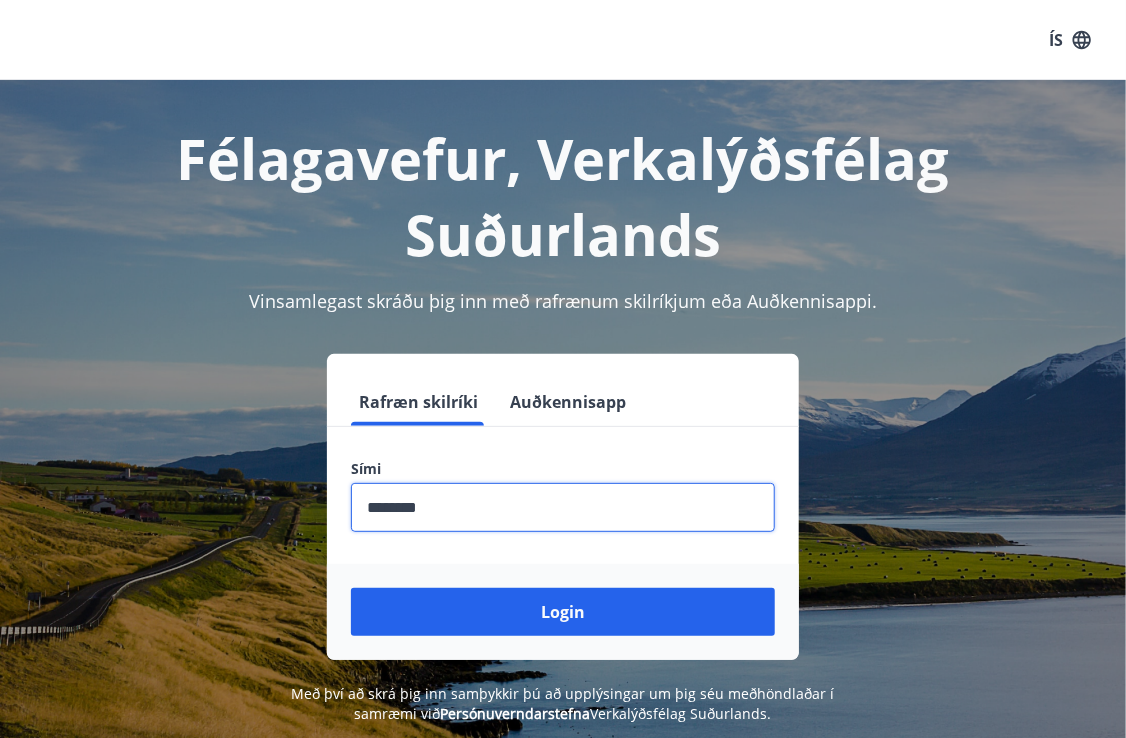 type on "********" 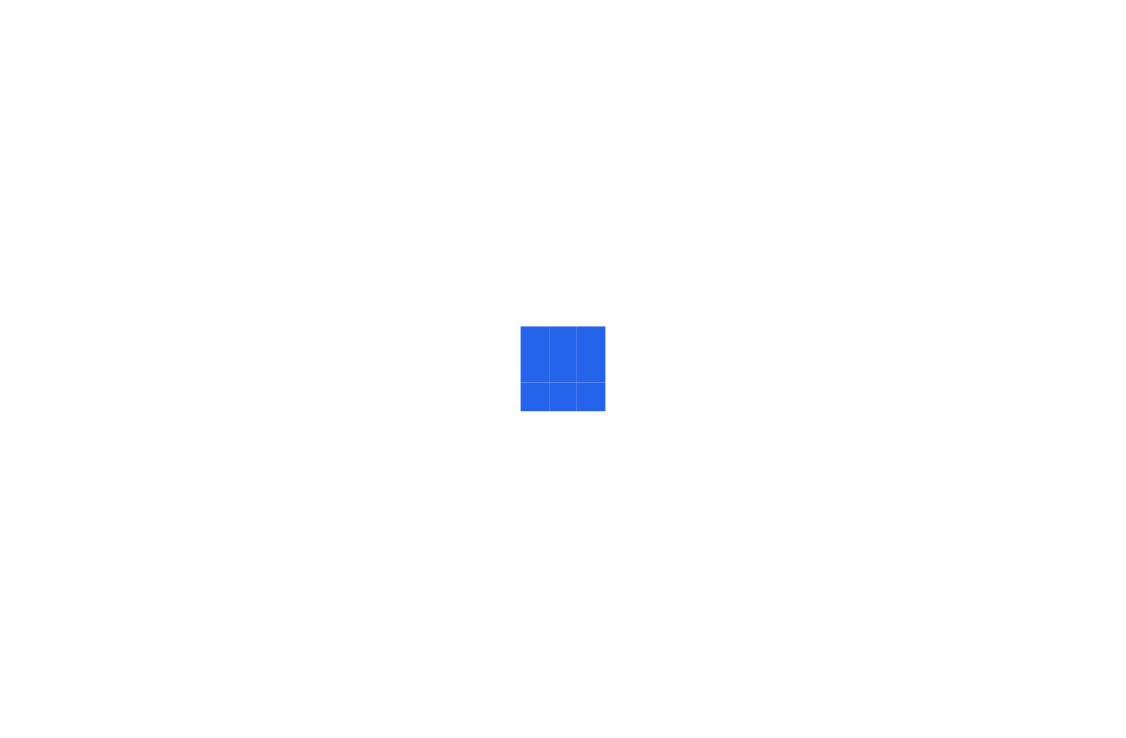 scroll, scrollTop: 0, scrollLeft: 0, axis: both 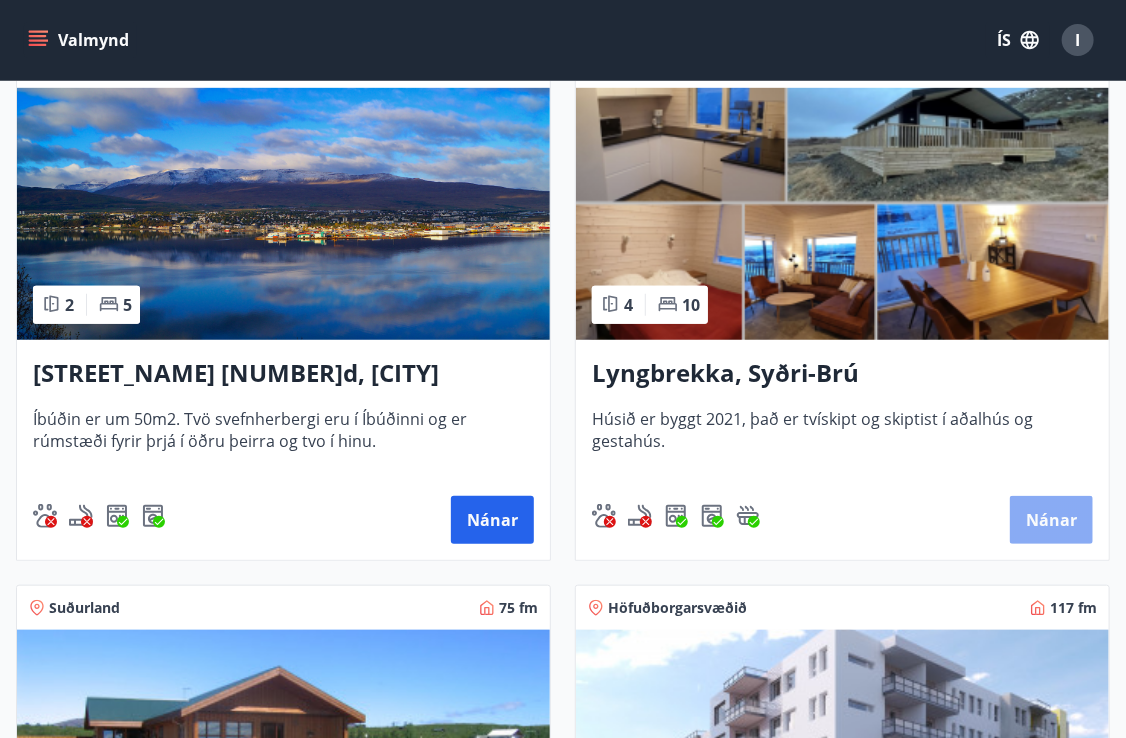 click on "Nánar" at bounding box center (1051, 520) 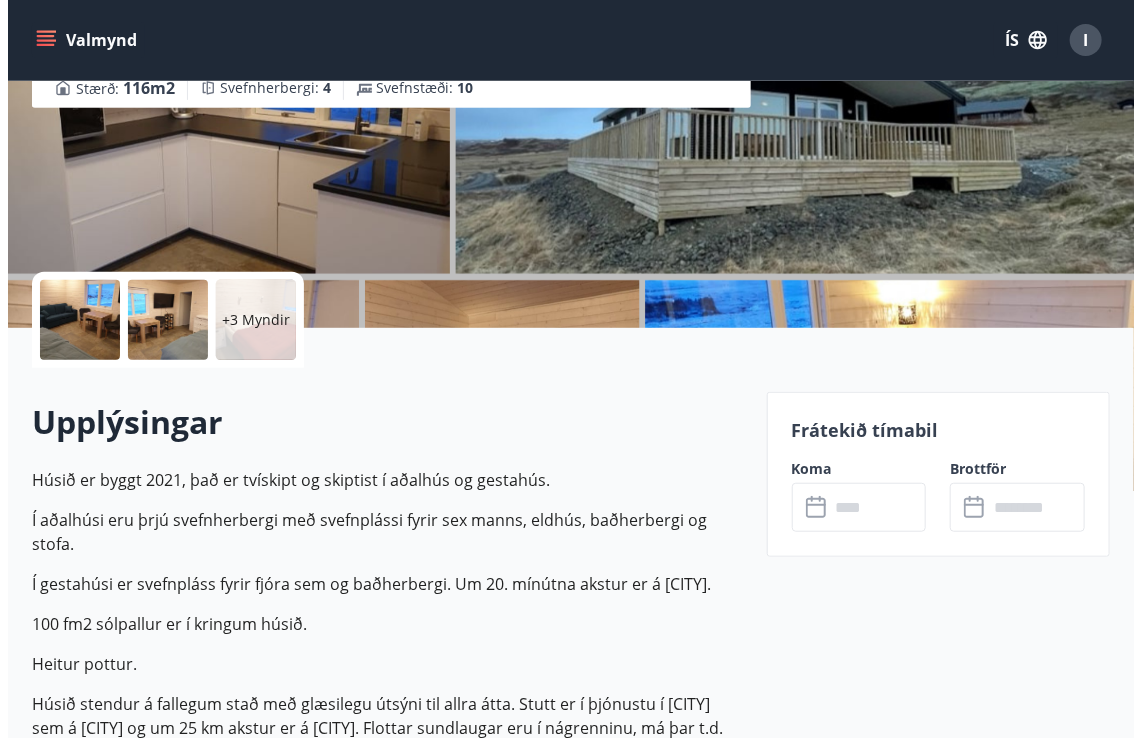 scroll, scrollTop: 320, scrollLeft: 0, axis: vertical 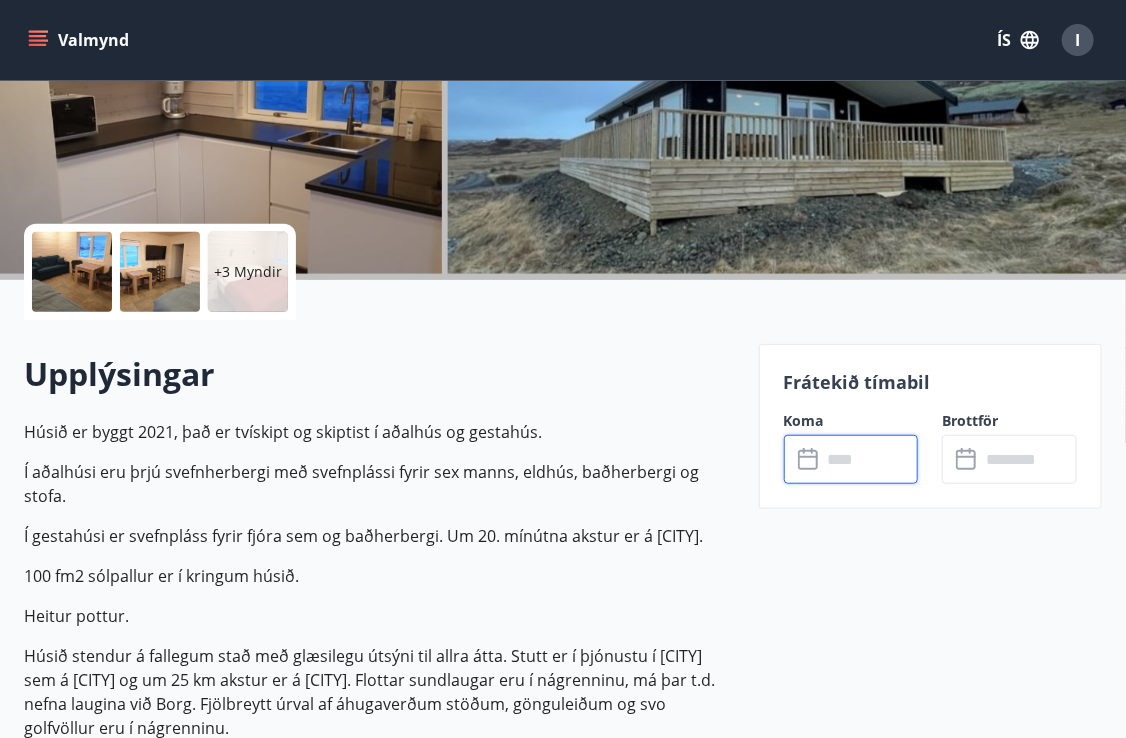 click at bounding box center (870, 459) 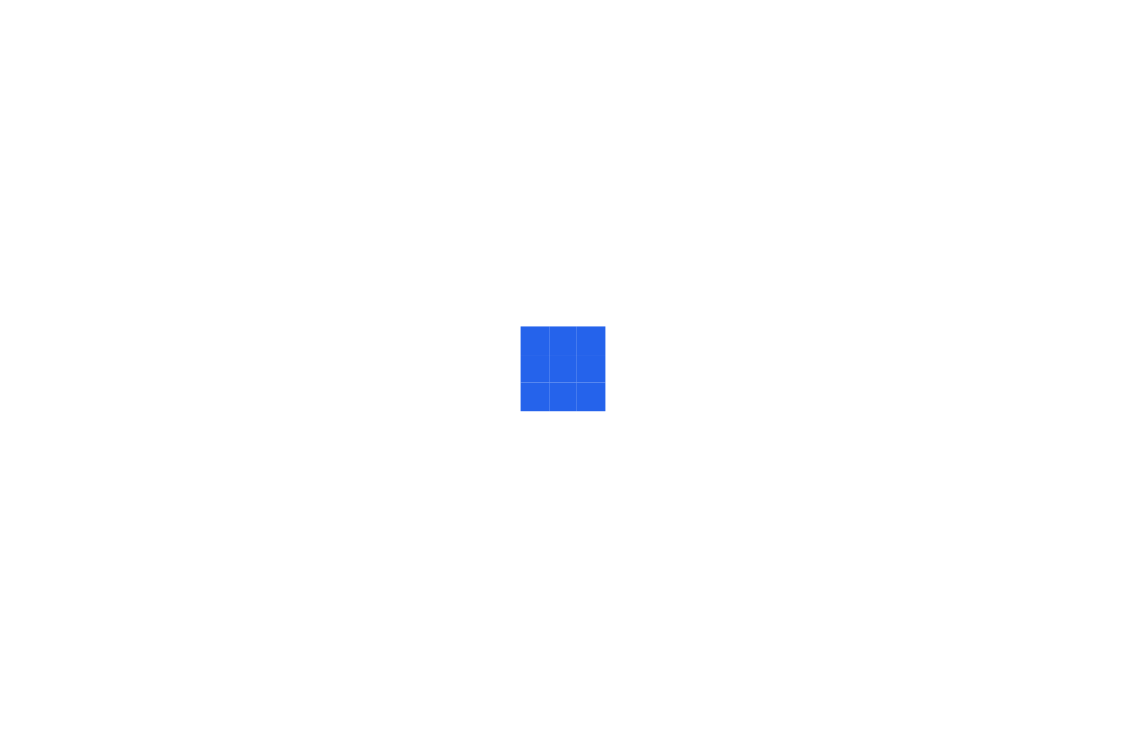 scroll, scrollTop: 0, scrollLeft: 0, axis: both 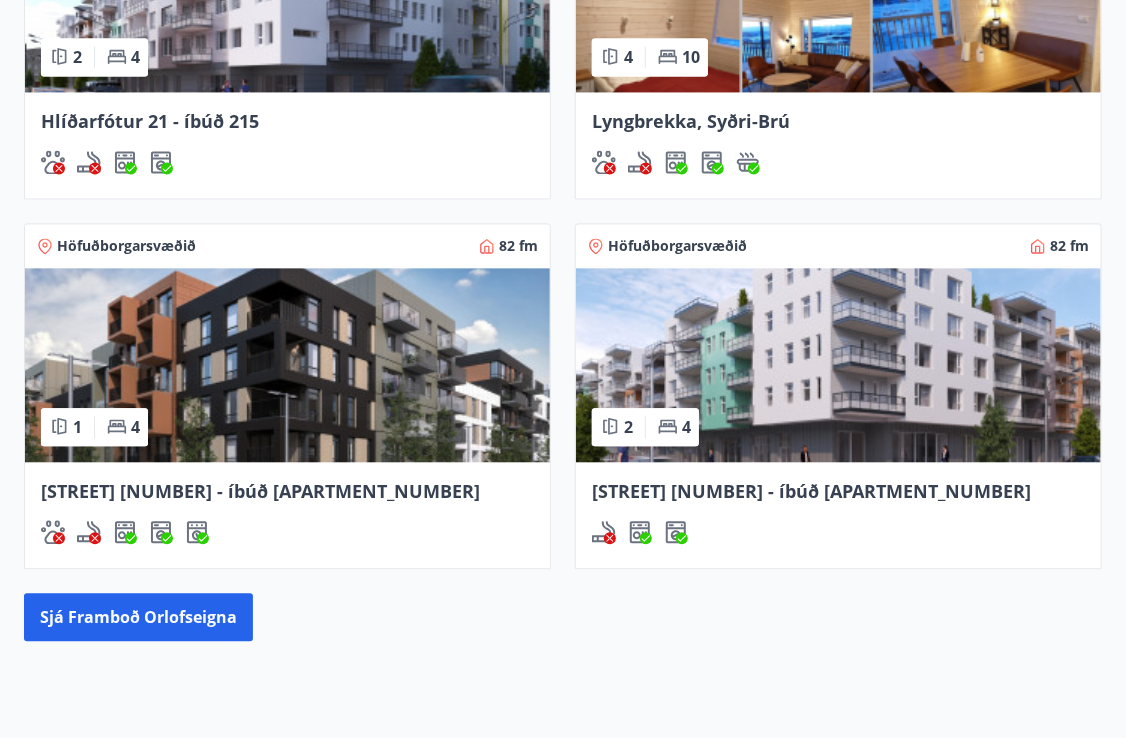 click on "[STREET_NAME] [NUMBER] - íbúð [NUMBER]" at bounding box center [811, 491] 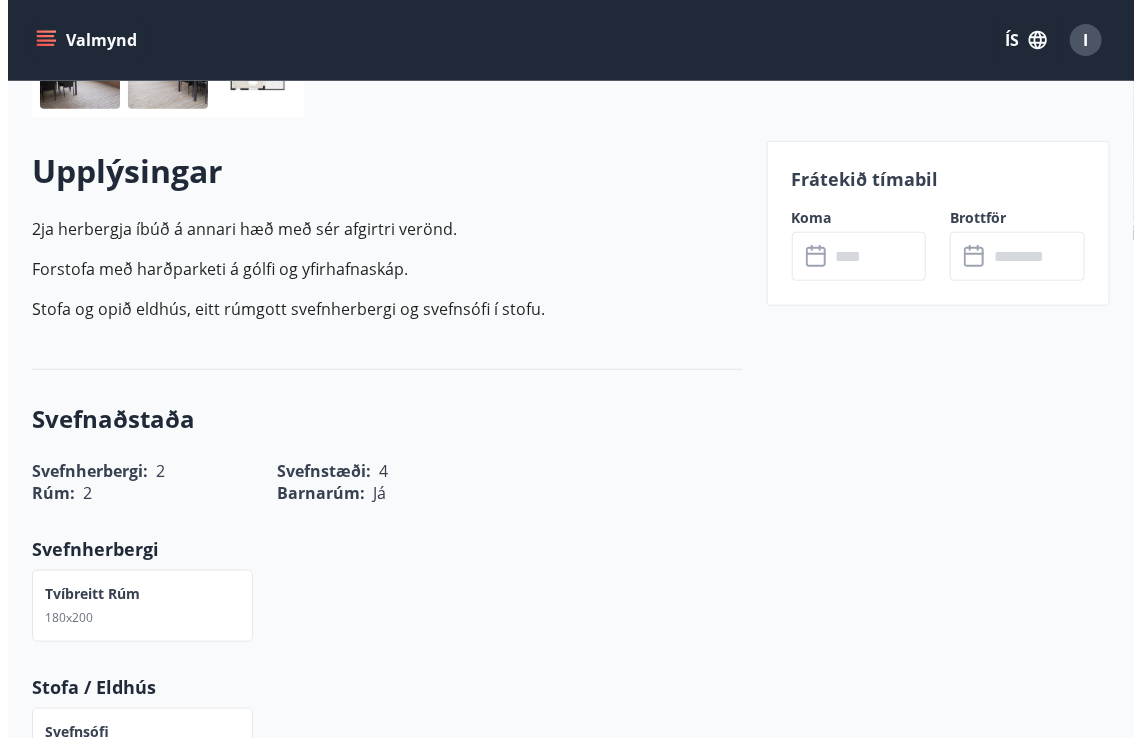 scroll, scrollTop: 560, scrollLeft: 0, axis: vertical 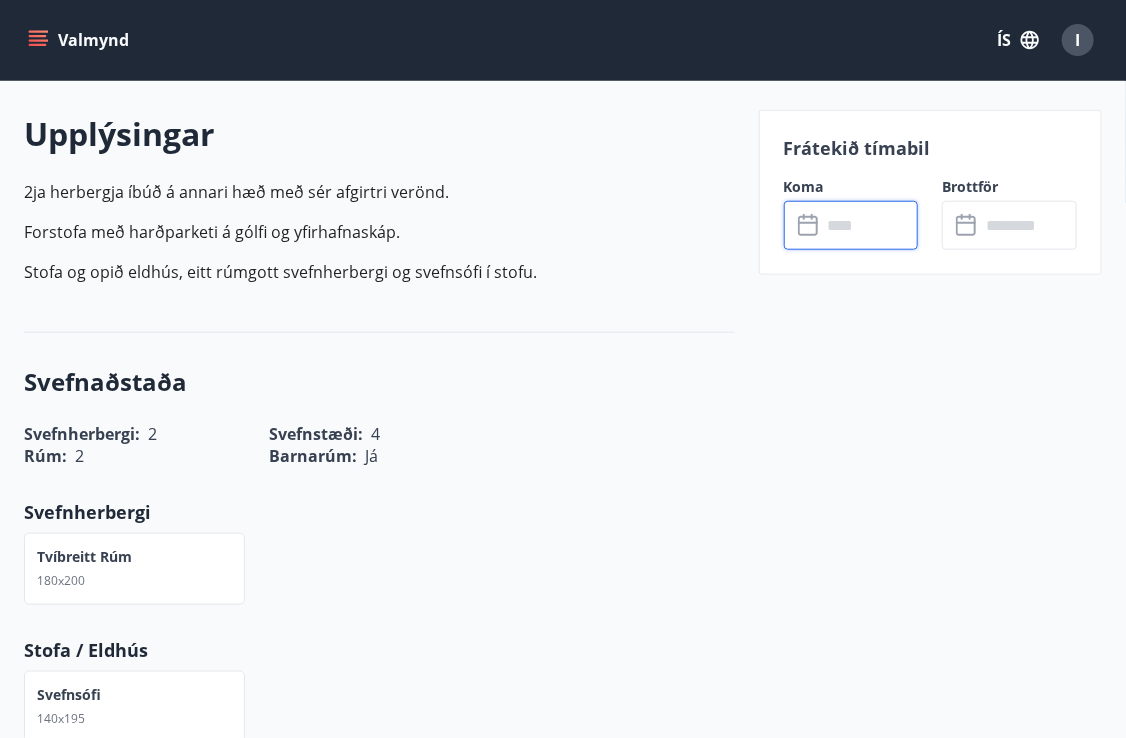 click at bounding box center [870, 225] 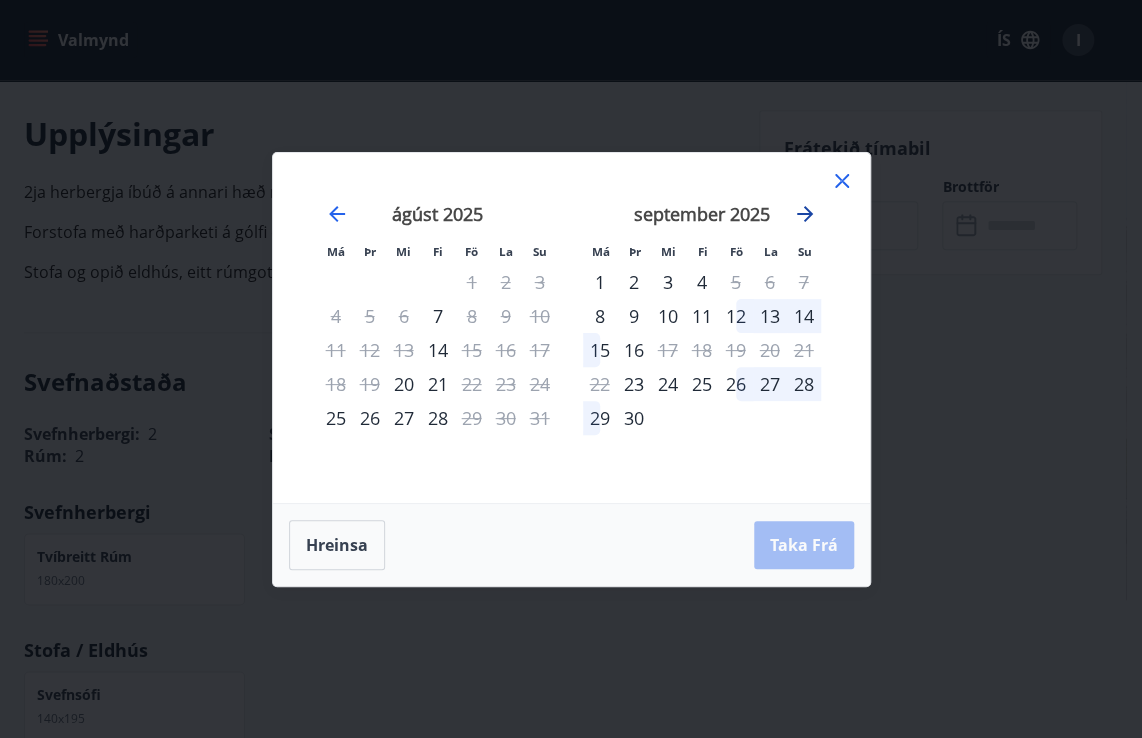 click 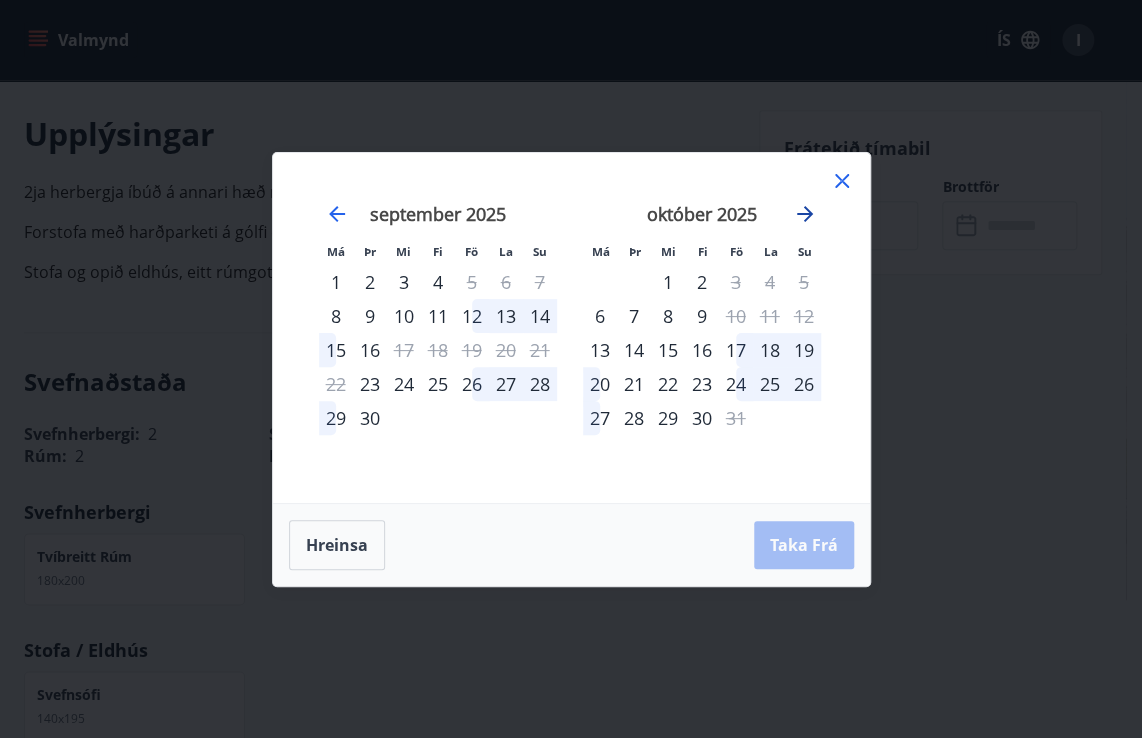 click 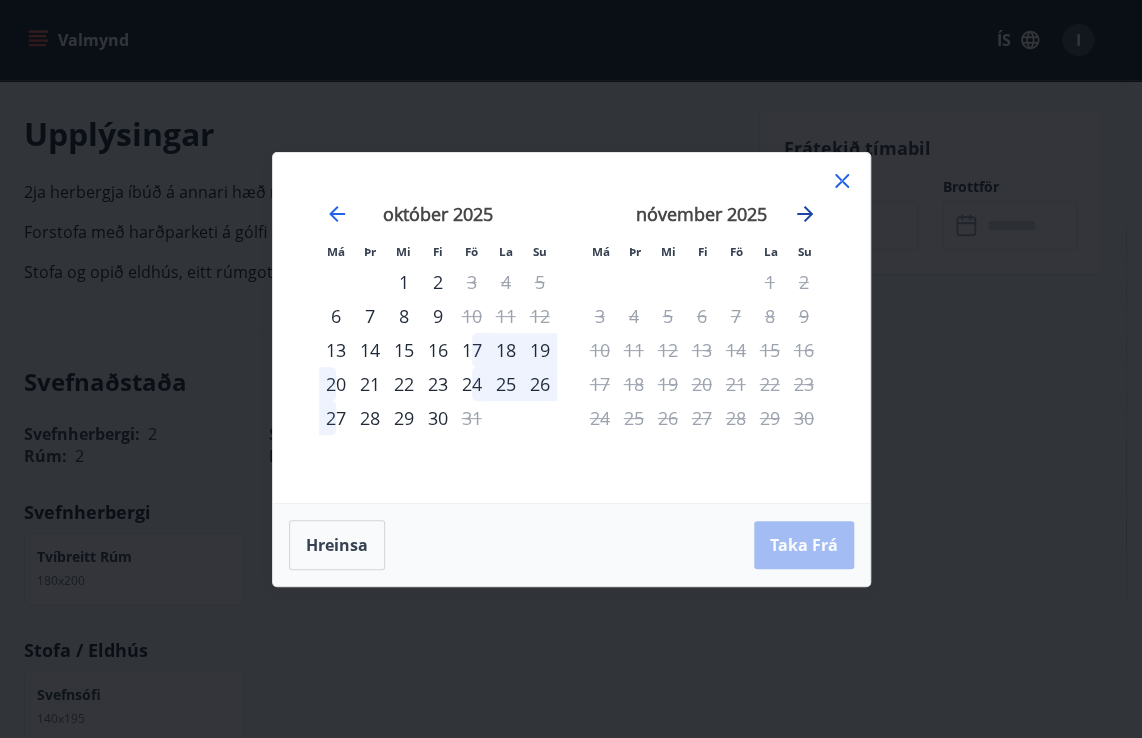 click 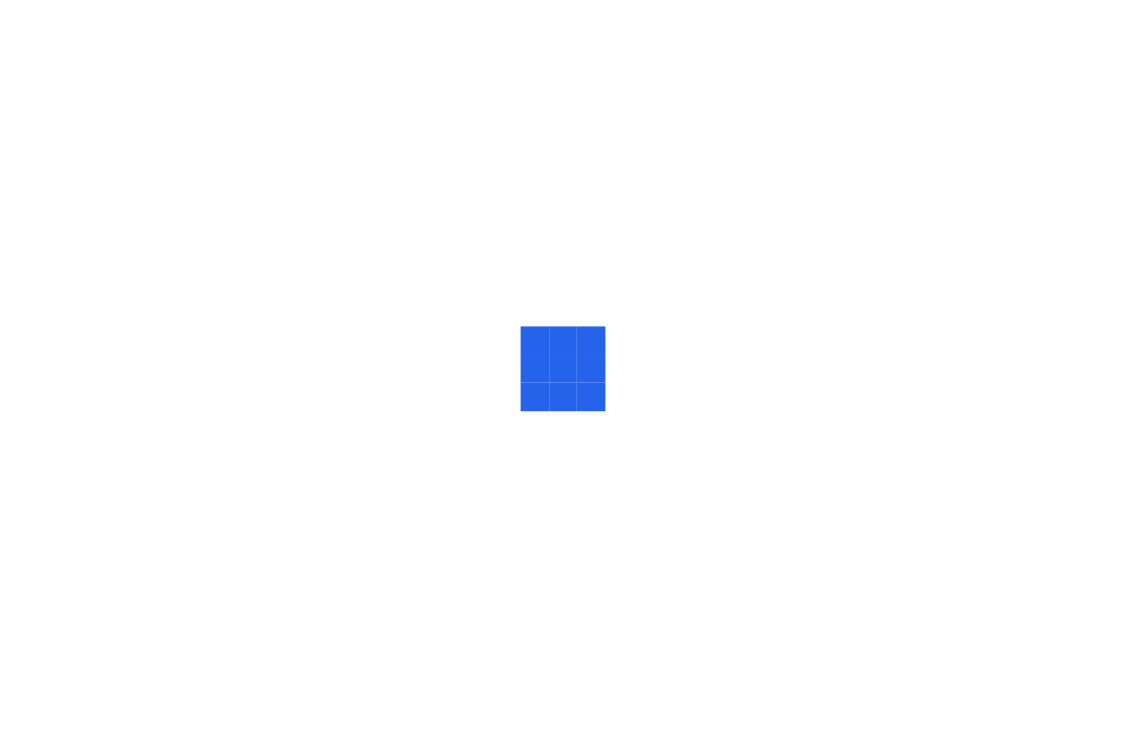 scroll, scrollTop: 0, scrollLeft: 0, axis: both 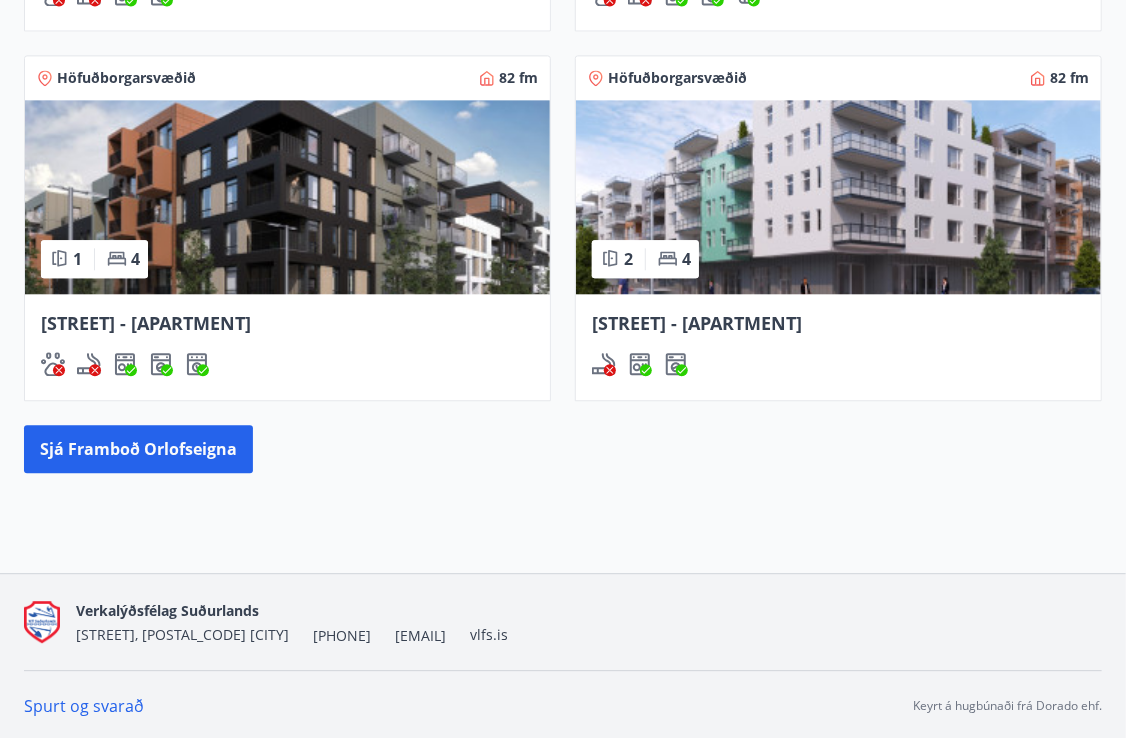 click on "[STREET_NAME] [NUMBER] - íbúð [NUMBER]" at bounding box center (146, 323) 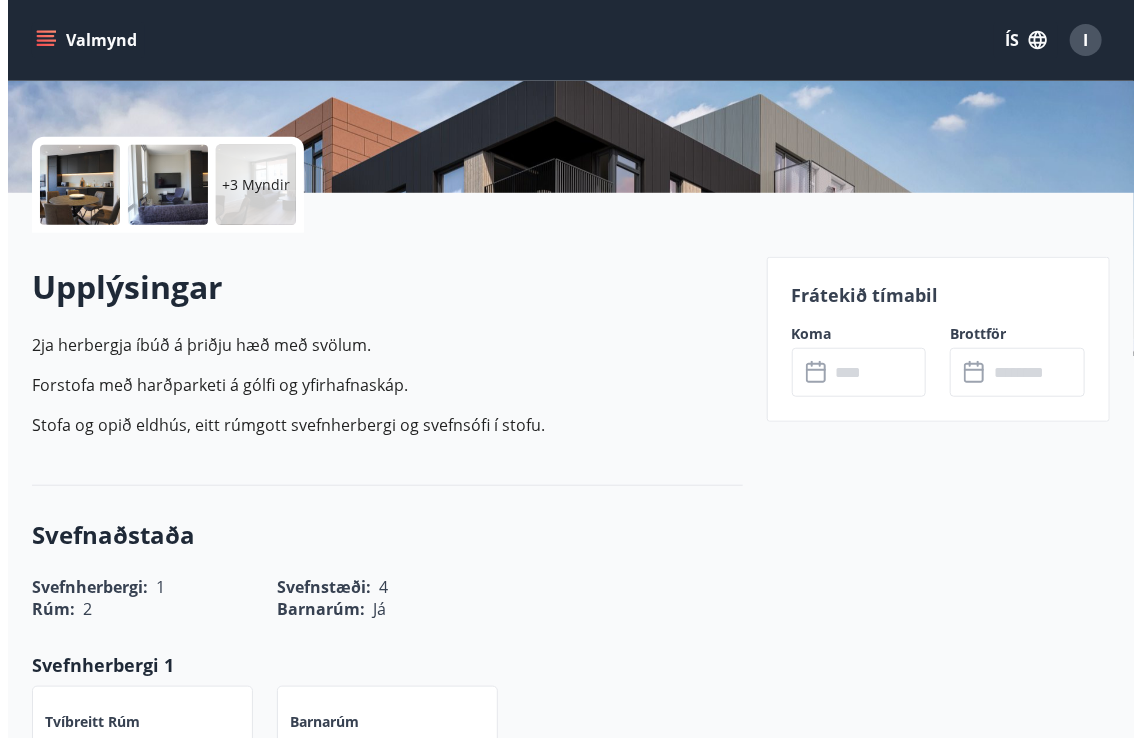 scroll, scrollTop: 480, scrollLeft: 0, axis: vertical 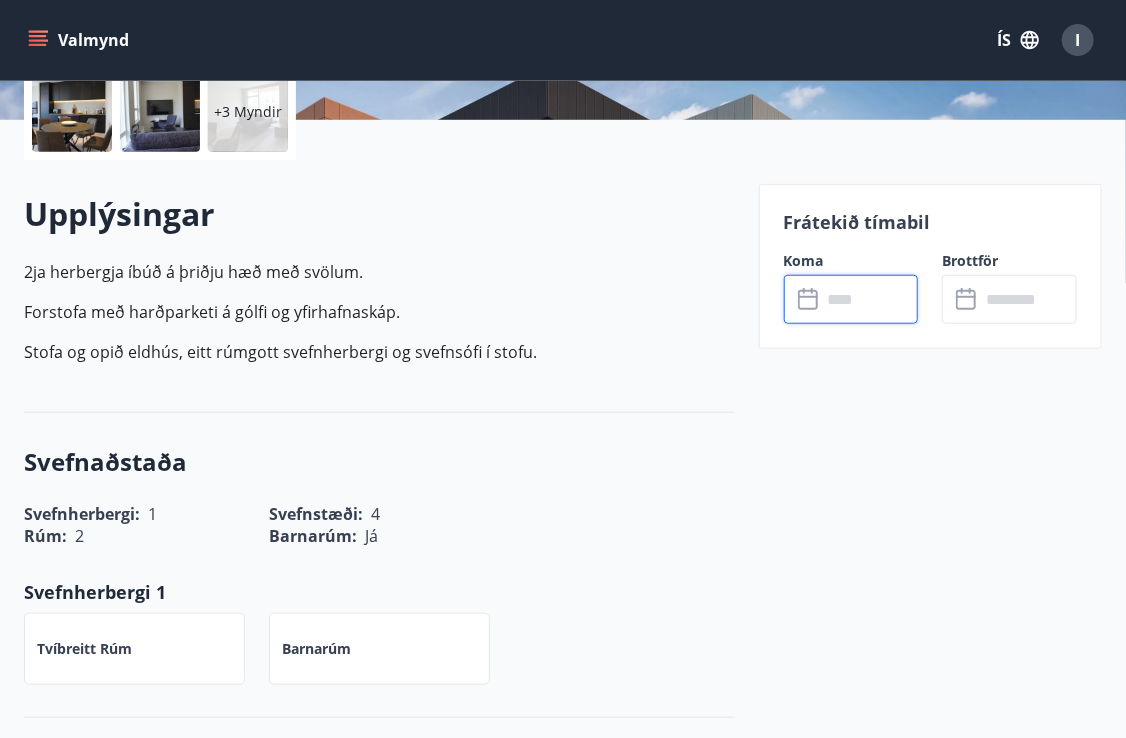 click at bounding box center [870, 299] 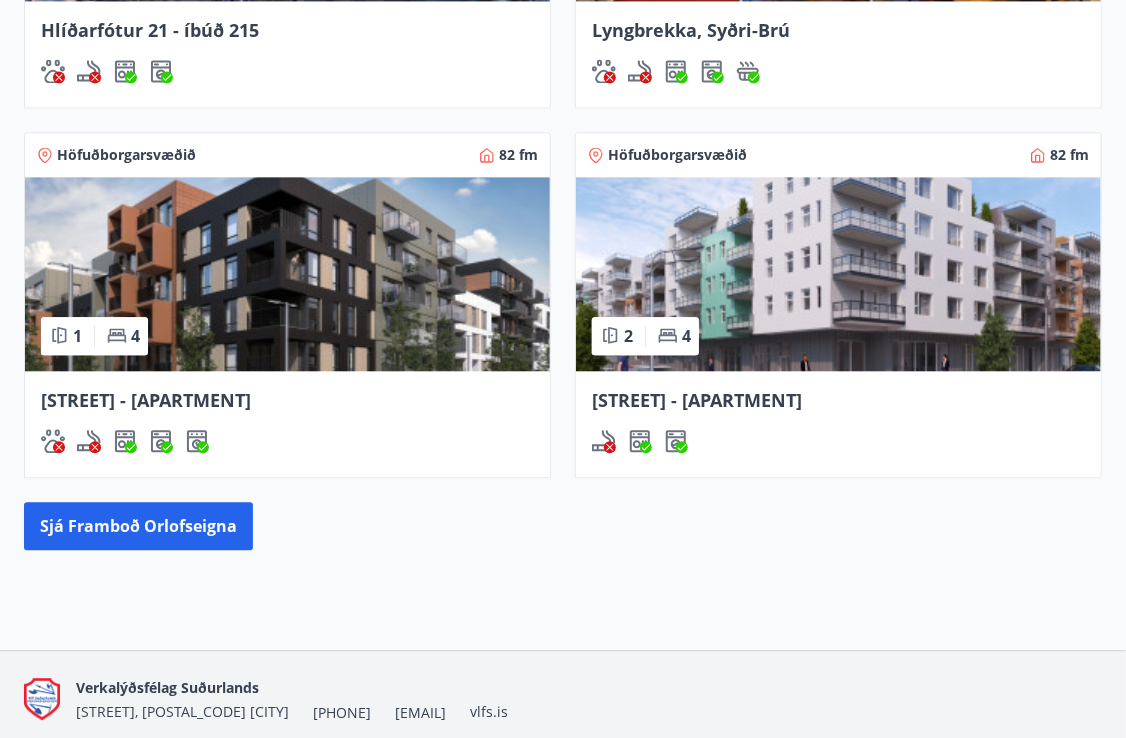scroll, scrollTop: 1688, scrollLeft: 0, axis: vertical 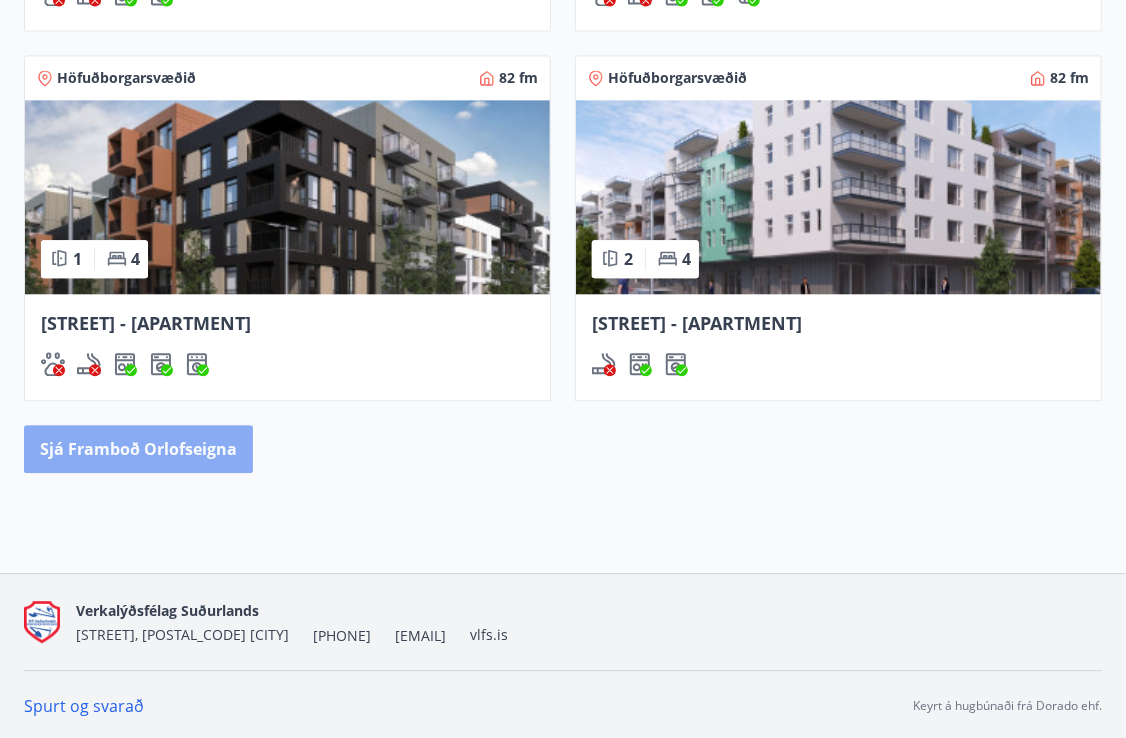 click on "Sjá framboð orlofseigna" at bounding box center [138, 449] 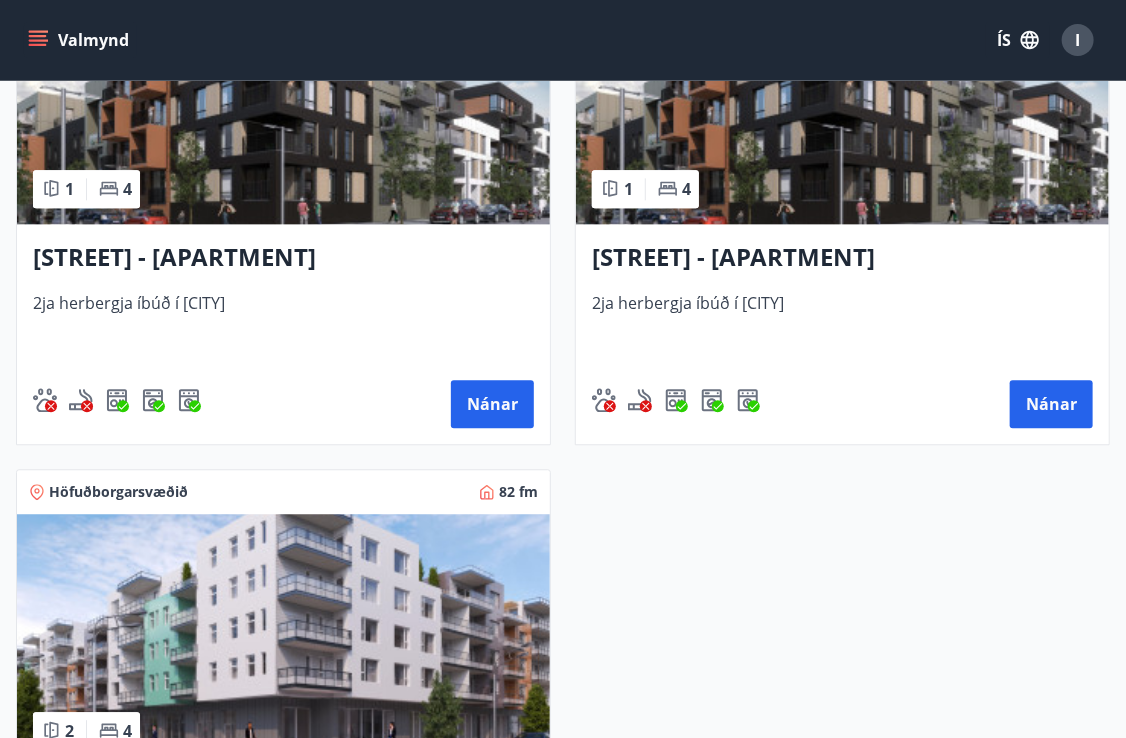 scroll, scrollTop: 1640, scrollLeft: 0, axis: vertical 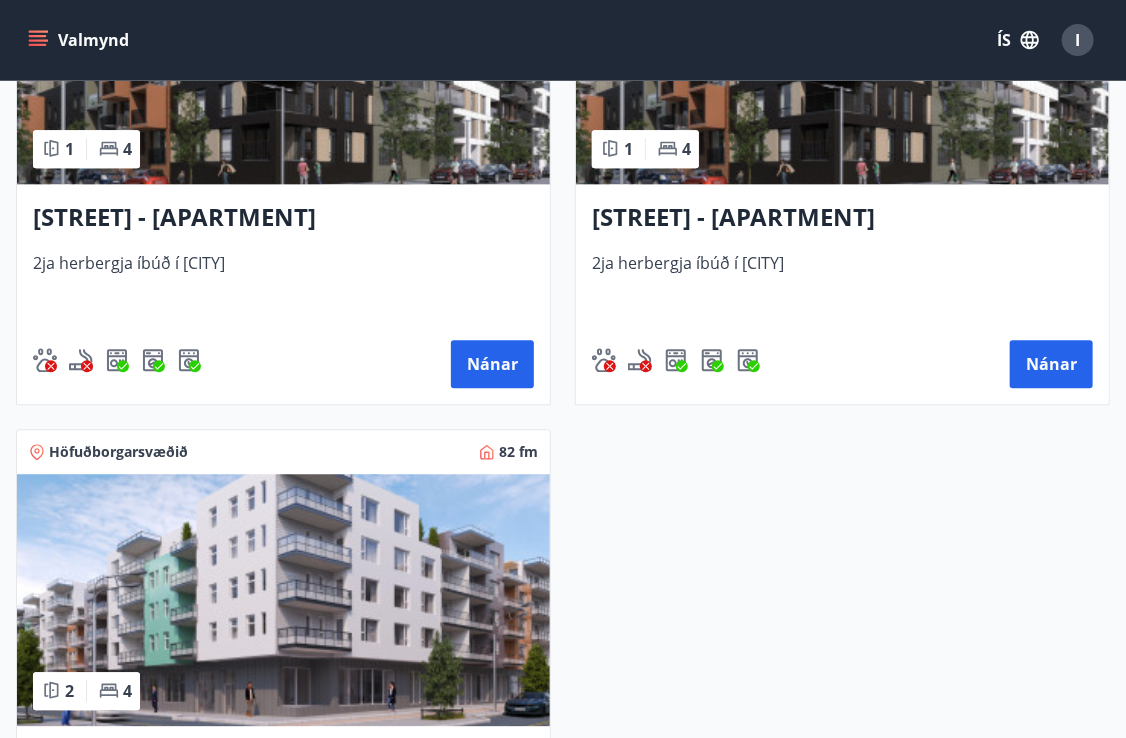 click on "[STREET_NAME] [NUMBER] - íbúð [NUMBER]" at bounding box center [842, 218] 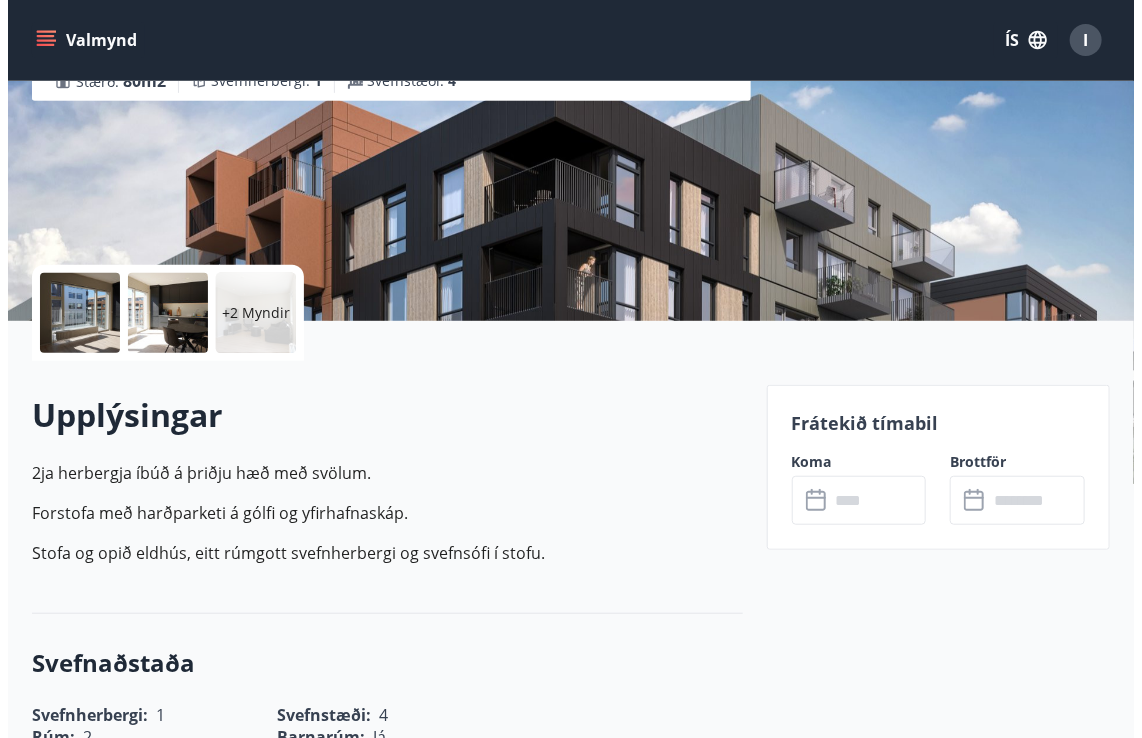 scroll, scrollTop: 280, scrollLeft: 0, axis: vertical 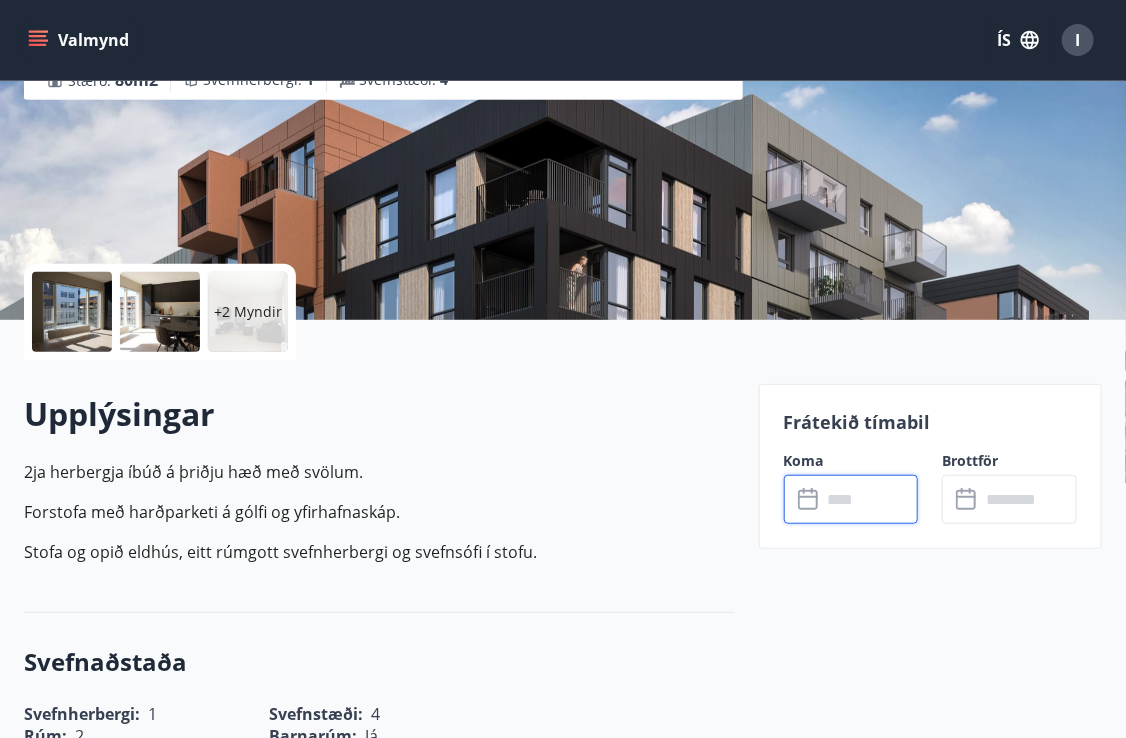 click at bounding box center [870, 499] 